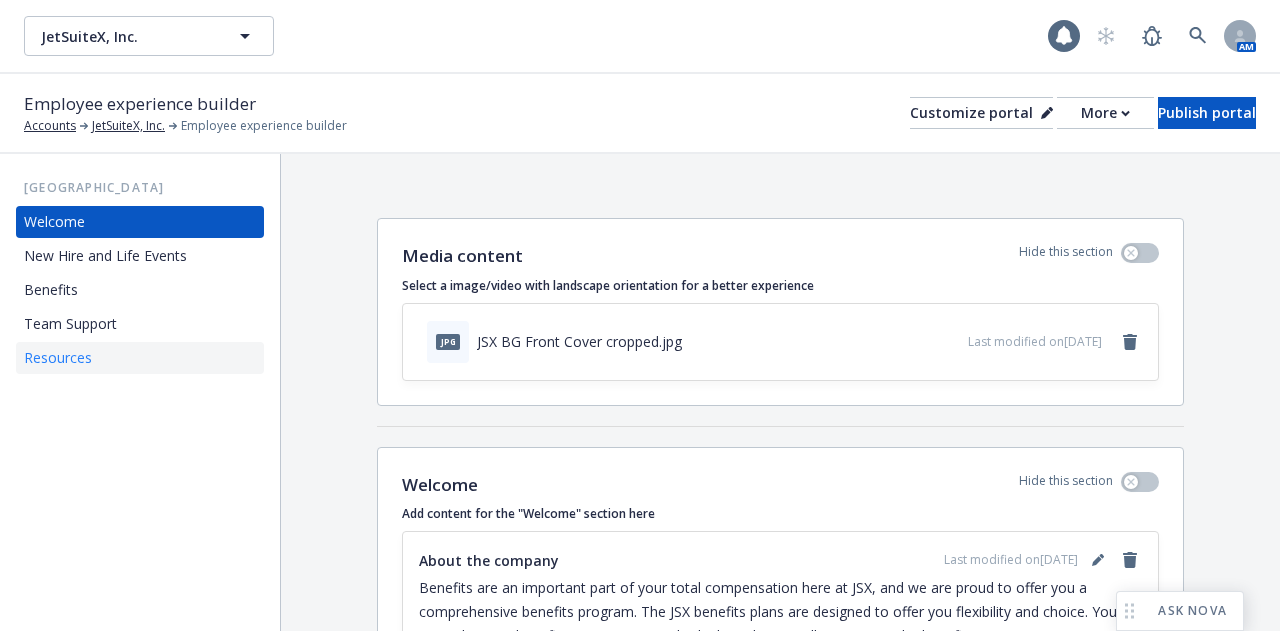 scroll, scrollTop: 0, scrollLeft: 0, axis: both 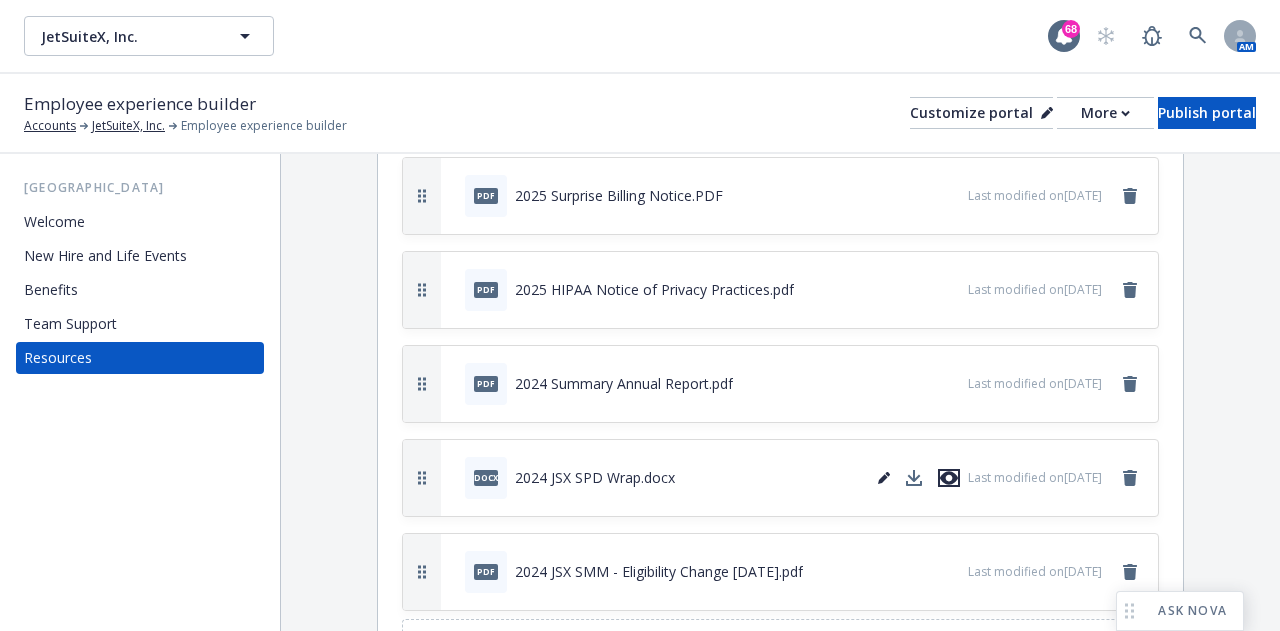 click 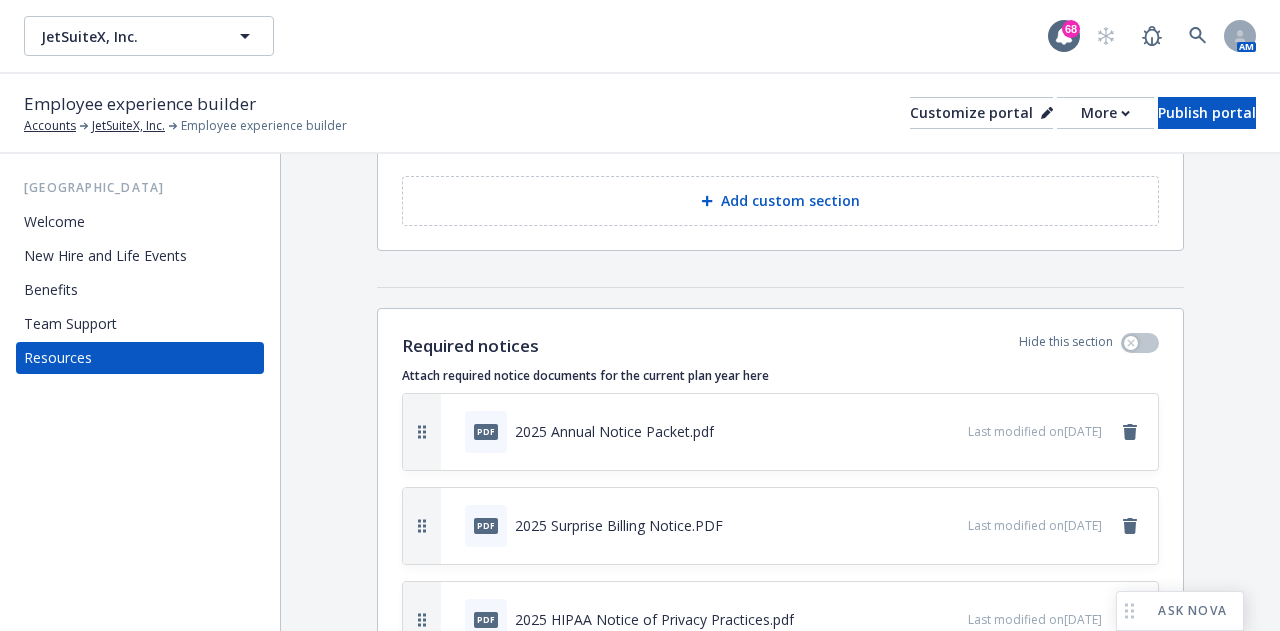 scroll, scrollTop: 400, scrollLeft: 0, axis: vertical 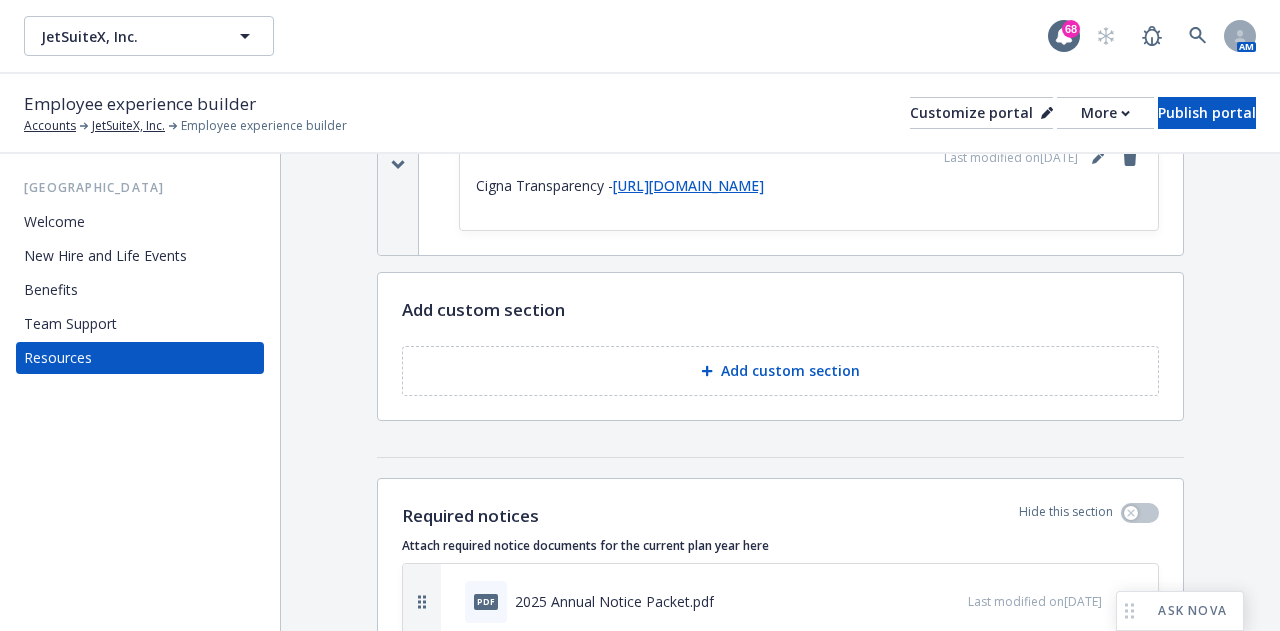 click on "[URL][DOMAIN_NAME]" at bounding box center (688, 185) 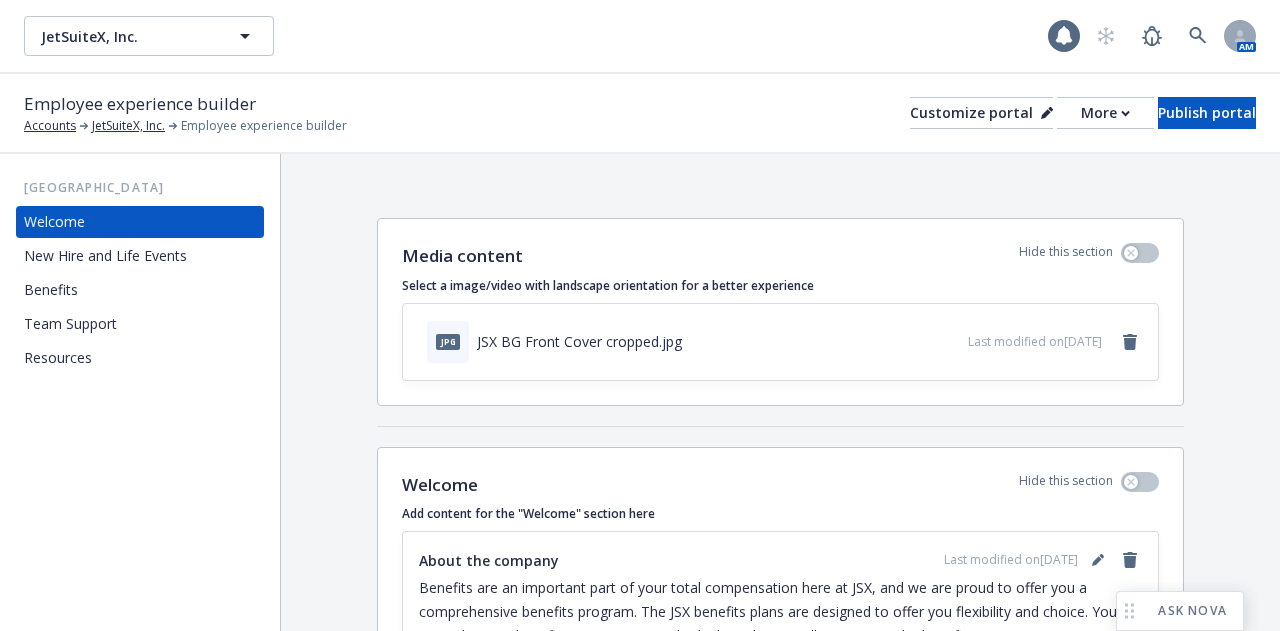 scroll, scrollTop: 0, scrollLeft: 0, axis: both 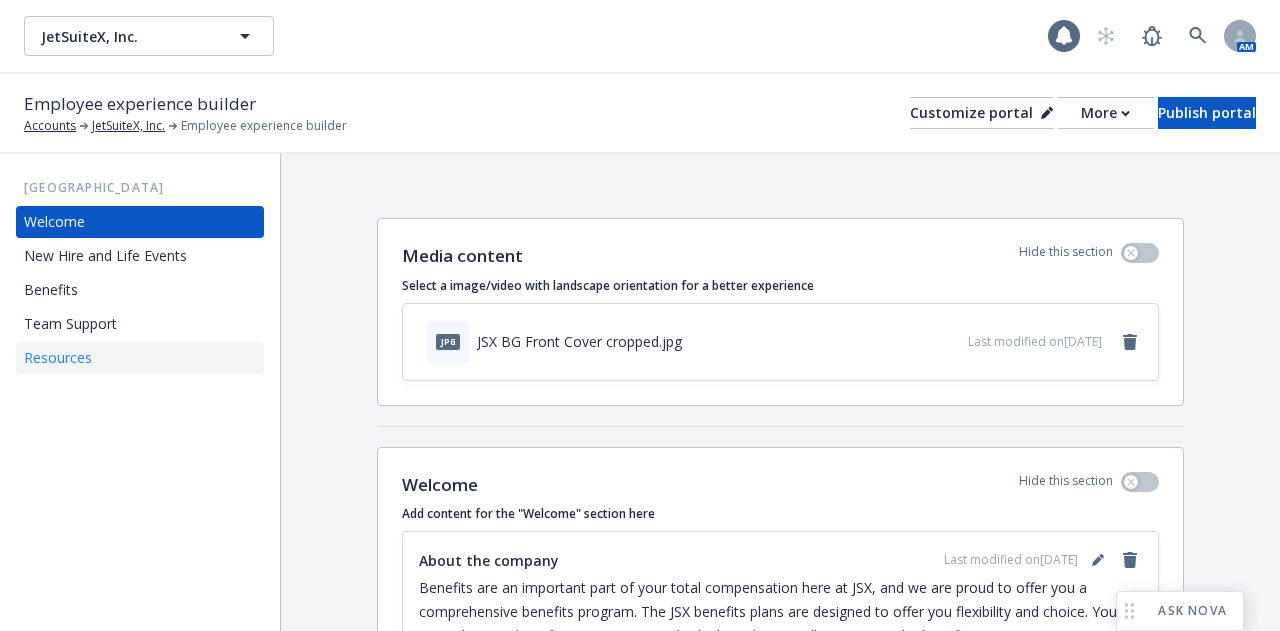click on "Resources" at bounding box center (140, 358) 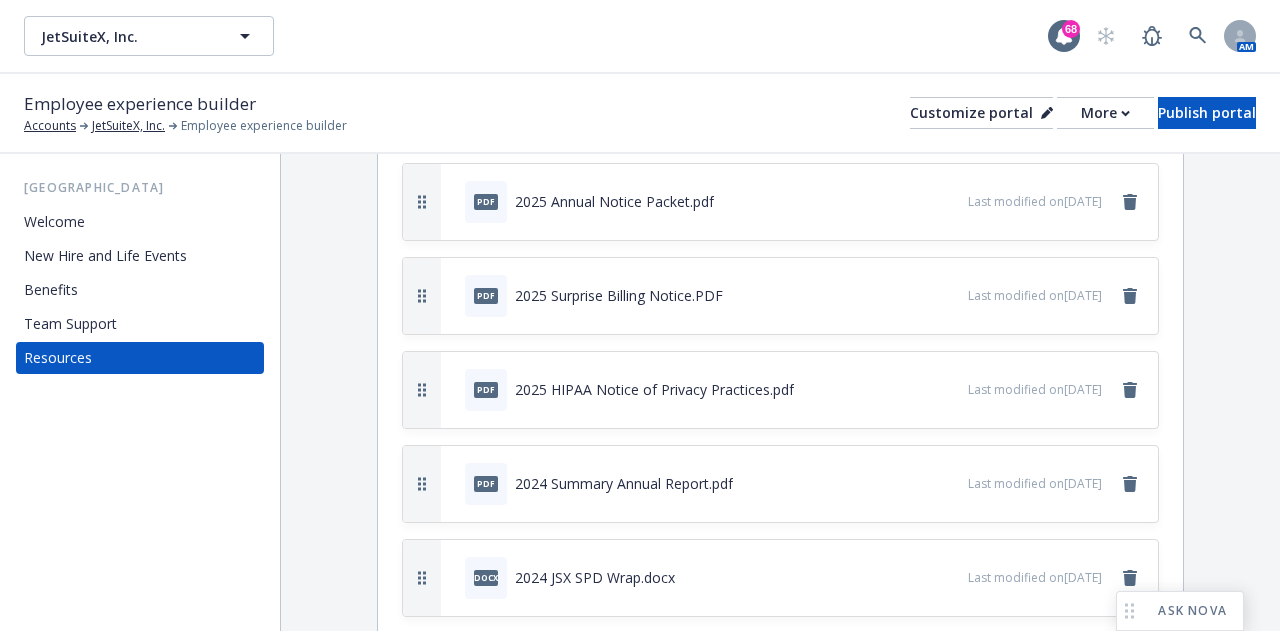 scroll, scrollTop: 900, scrollLeft: 0, axis: vertical 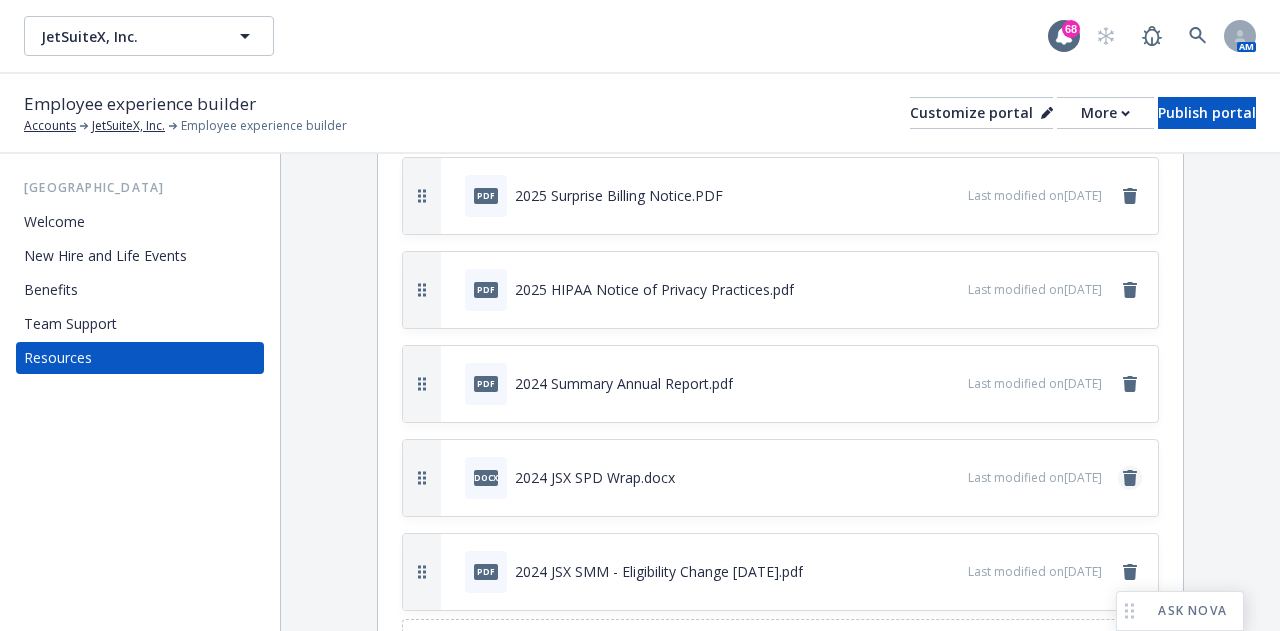 click 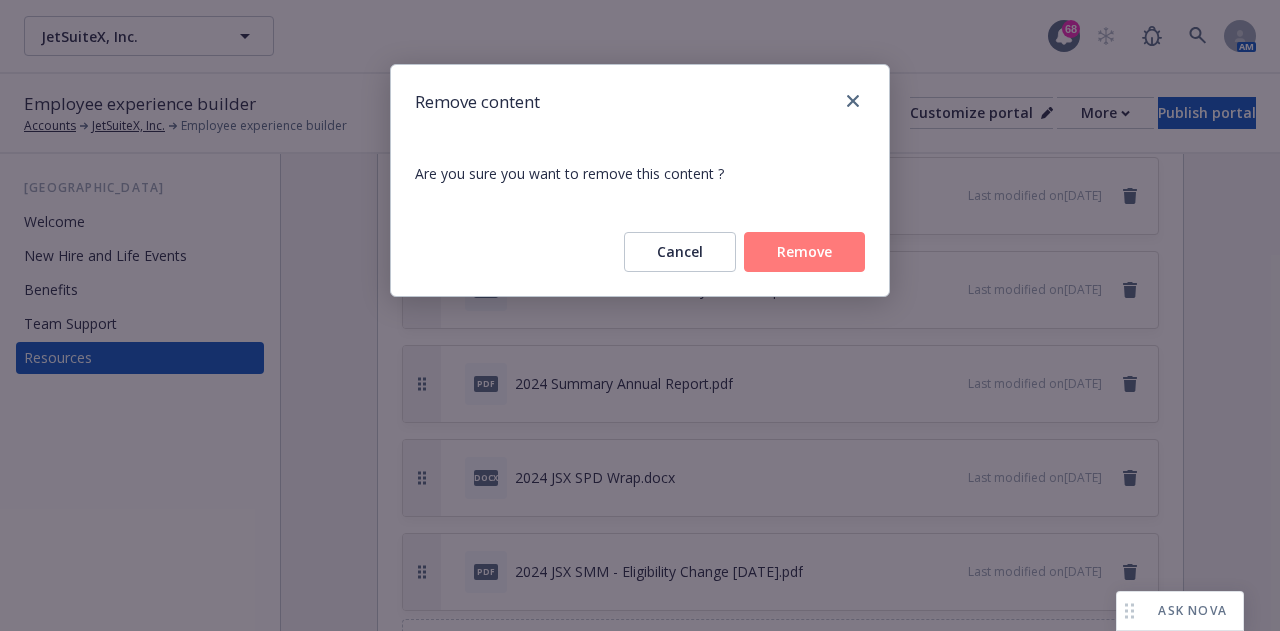 click on "Remove" at bounding box center (804, 252) 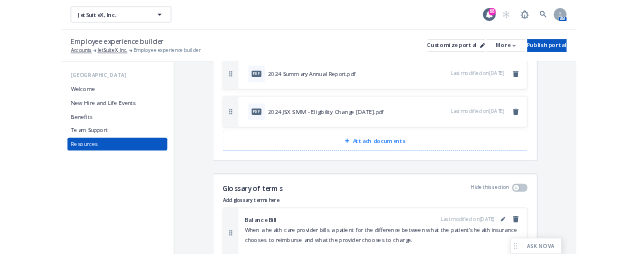 scroll, scrollTop: 1100, scrollLeft: 0, axis: vertical 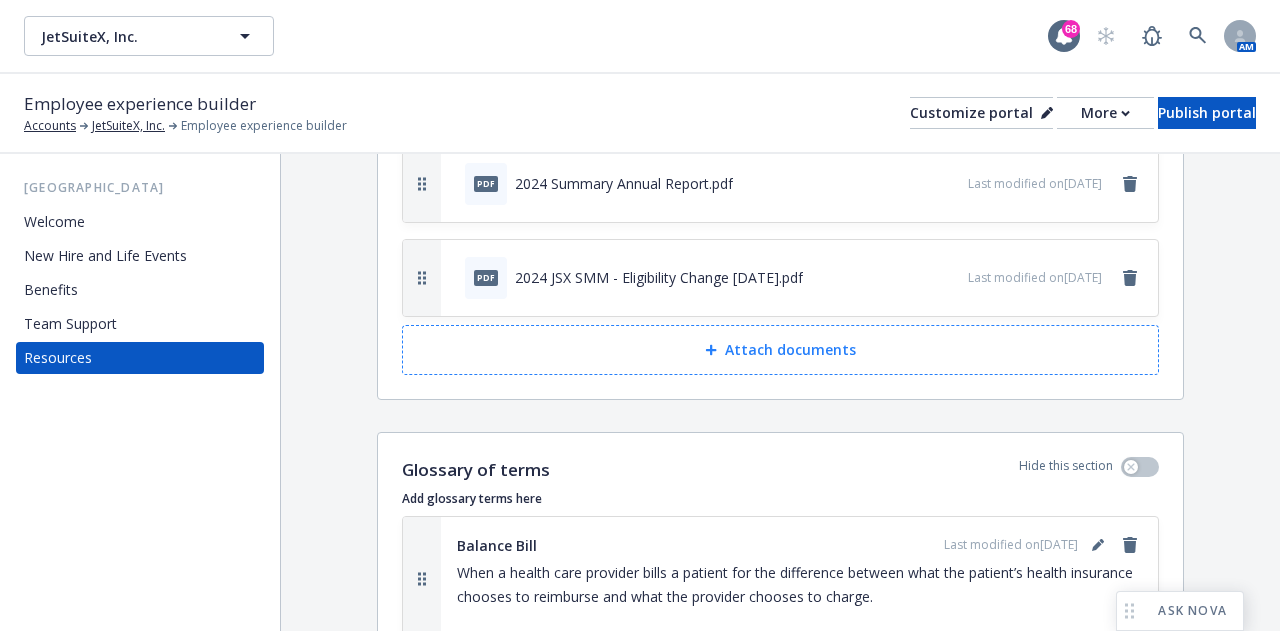 click on "Attach documents" at bounding box center (780, 350) 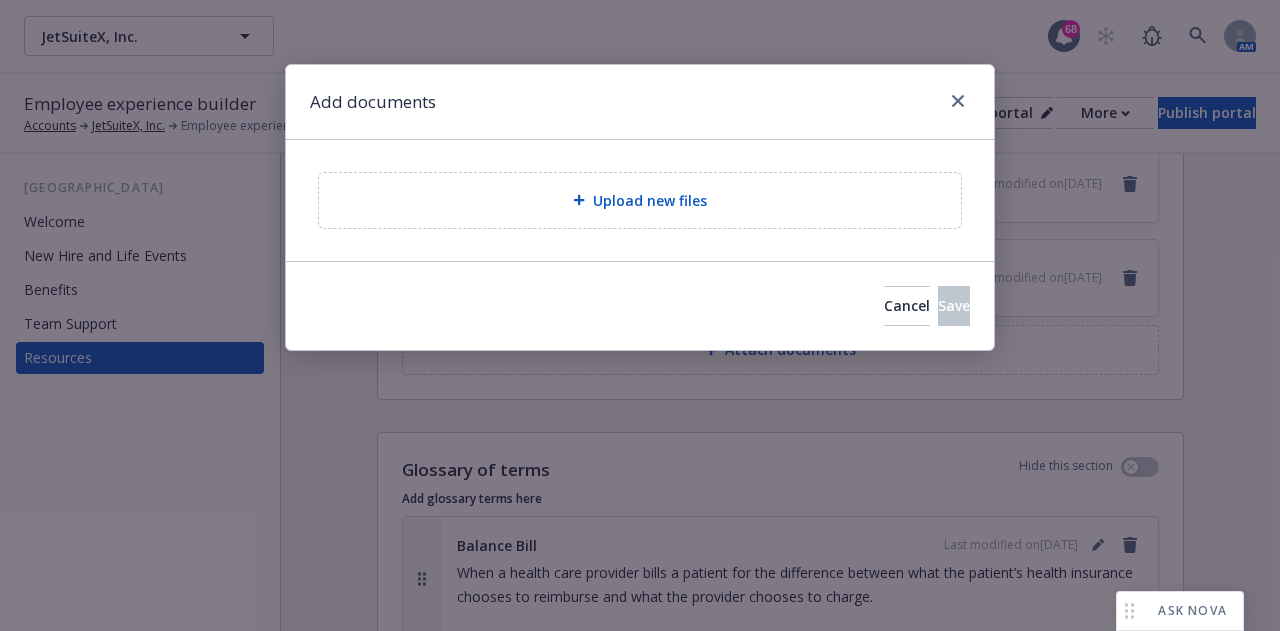 click on "Upload new files" at bounding box center (640, 200) 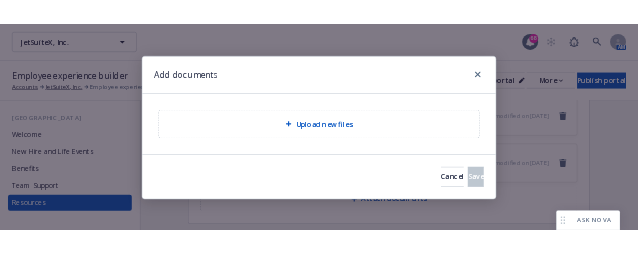 scroll, scrollTop: 1484, scrollLeft: 0, axis: vertical 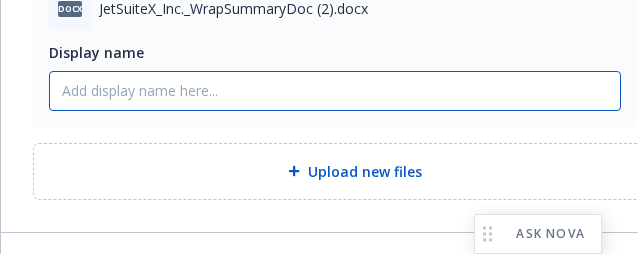 click on "Display name" at bounding box center (335, 91) 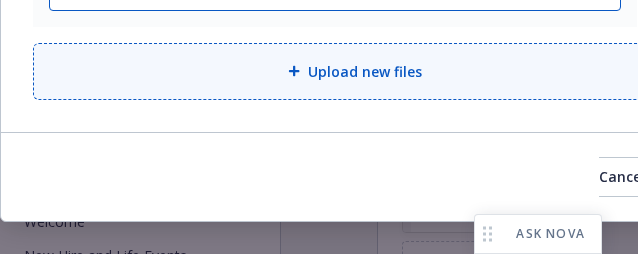 scroll, scrollTop: 344, scrollLeft: 0, axis: vertical 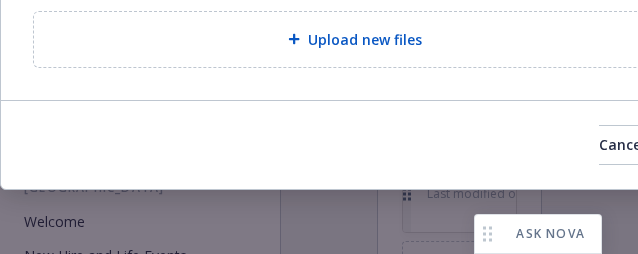 type on "2024 Wrap SPD" 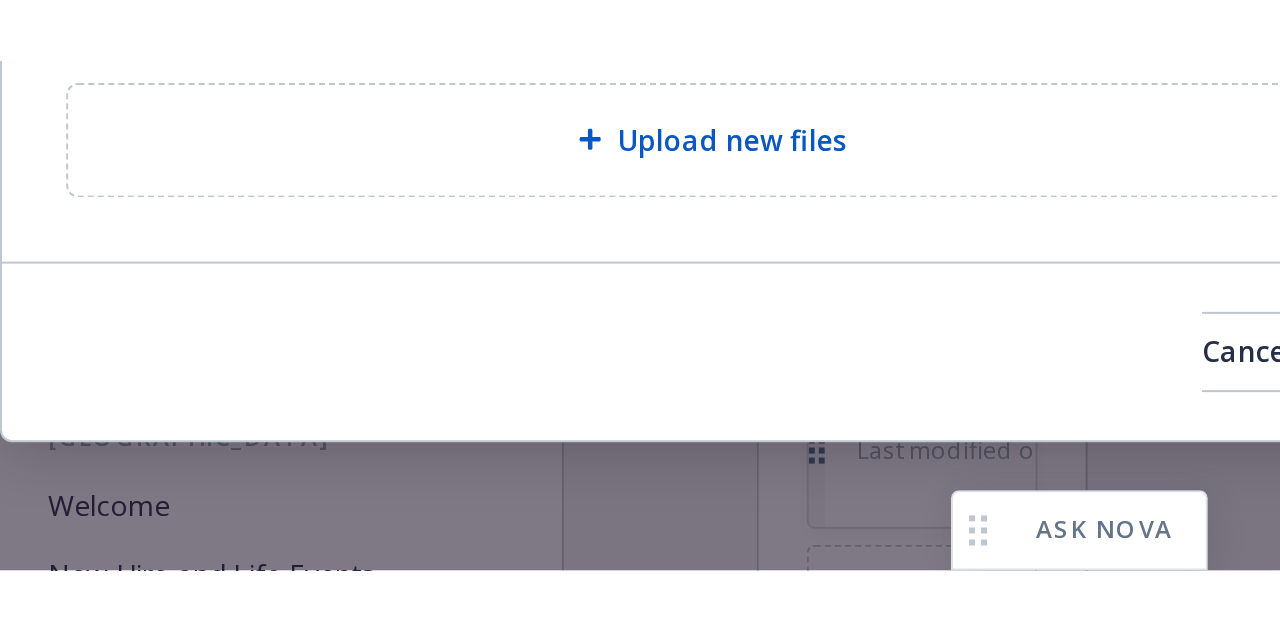 scroll, scrollTop: 272, scrollLeft: 0, axis: vertical 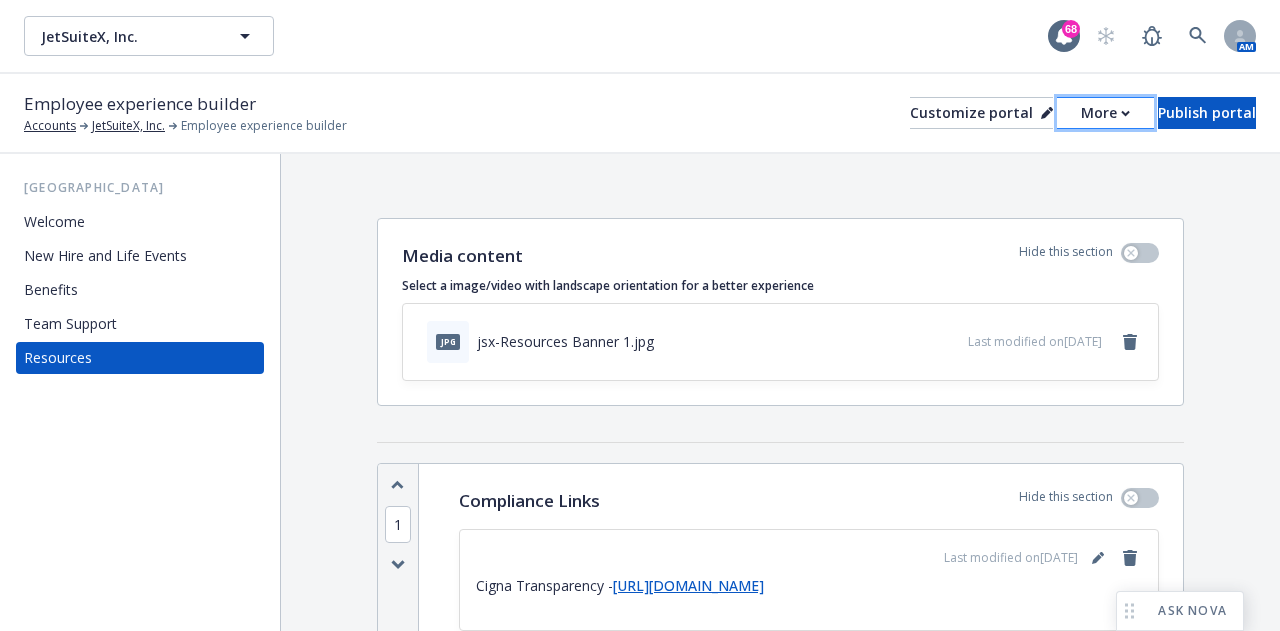 click on "More" at bounding box center [1105, 113] 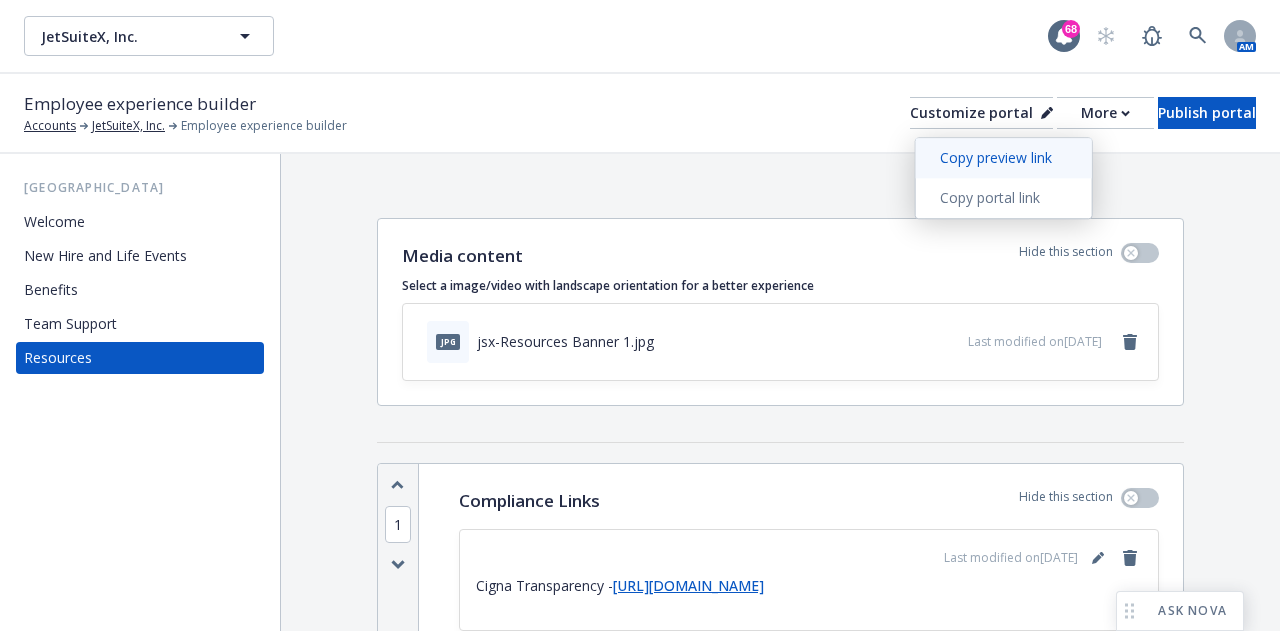 click on "Copy preview link" at bounding box center [1004, 158] 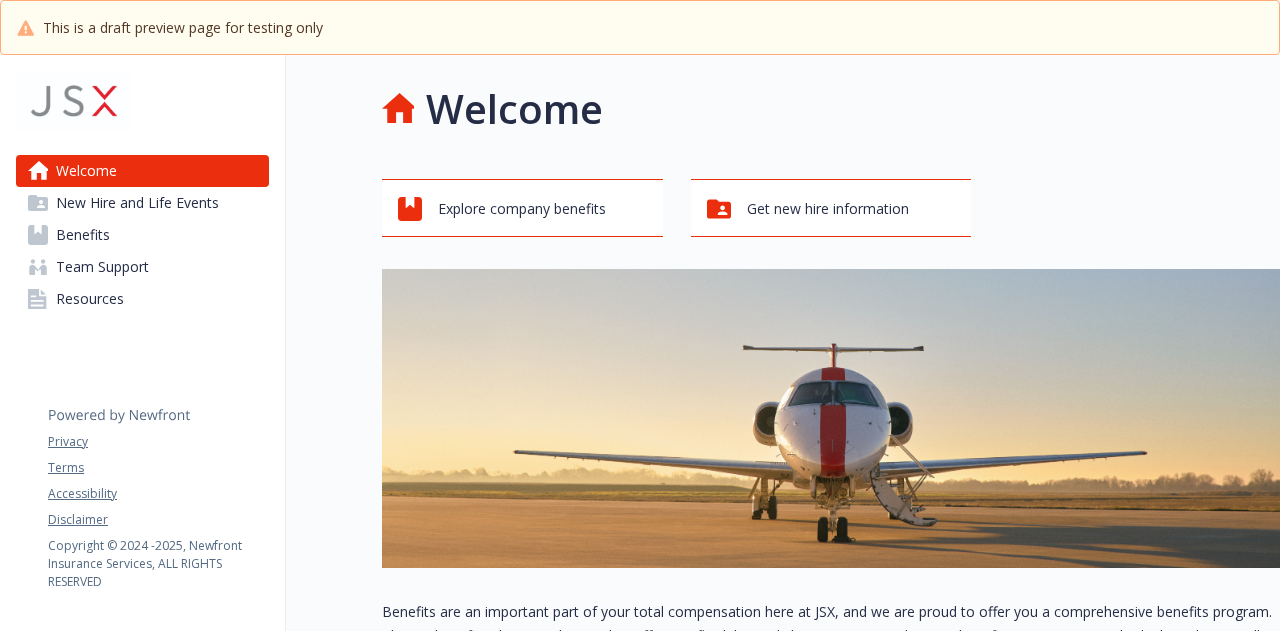 scroll, scrollTop: 0, scrollLeft: 0, axis: both 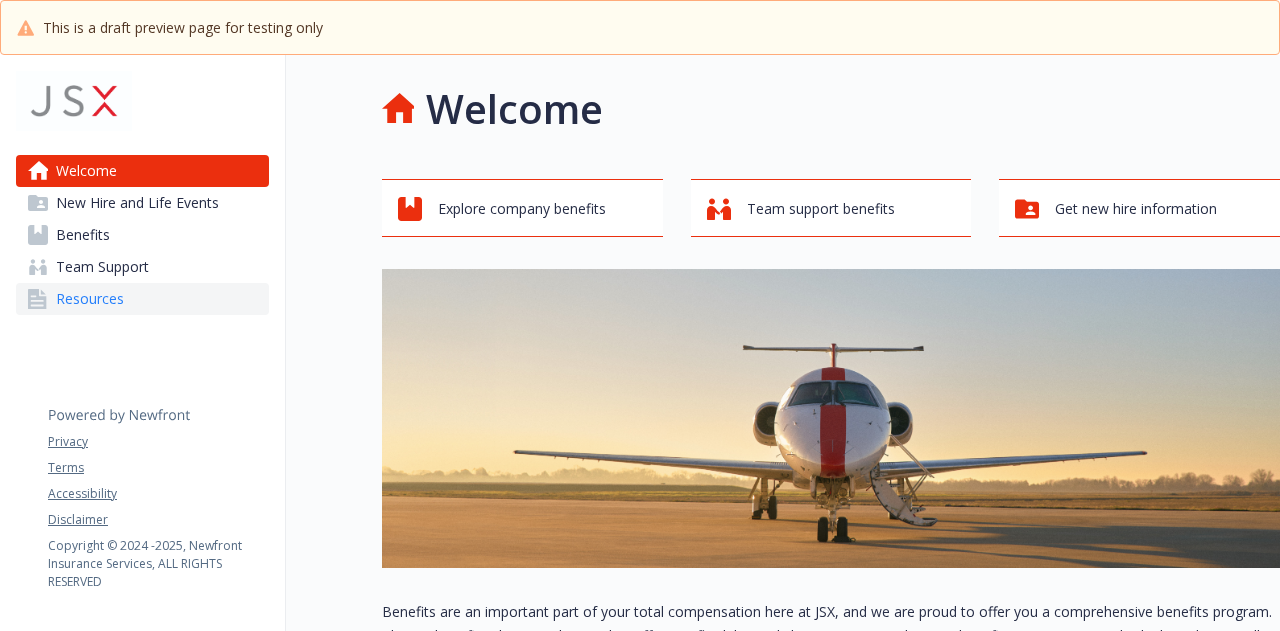 click on "Resources" at bounding box center (142, 299) 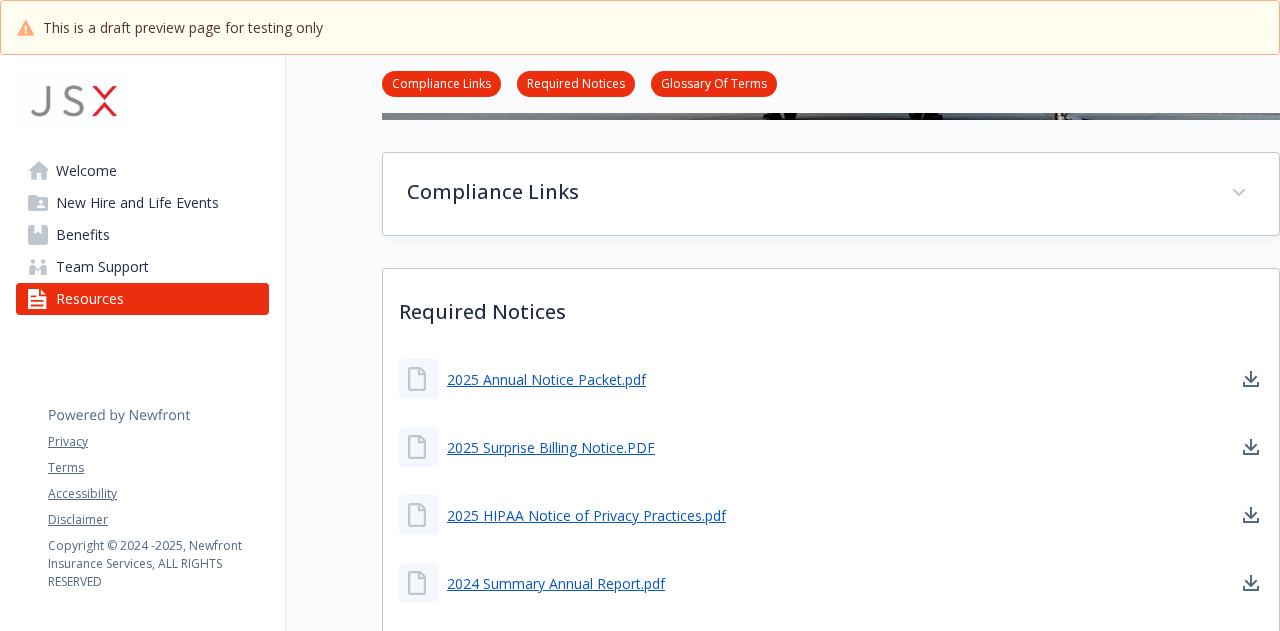 scroll, scrollTop: 200, scrollLeft: 0, axis: vertical 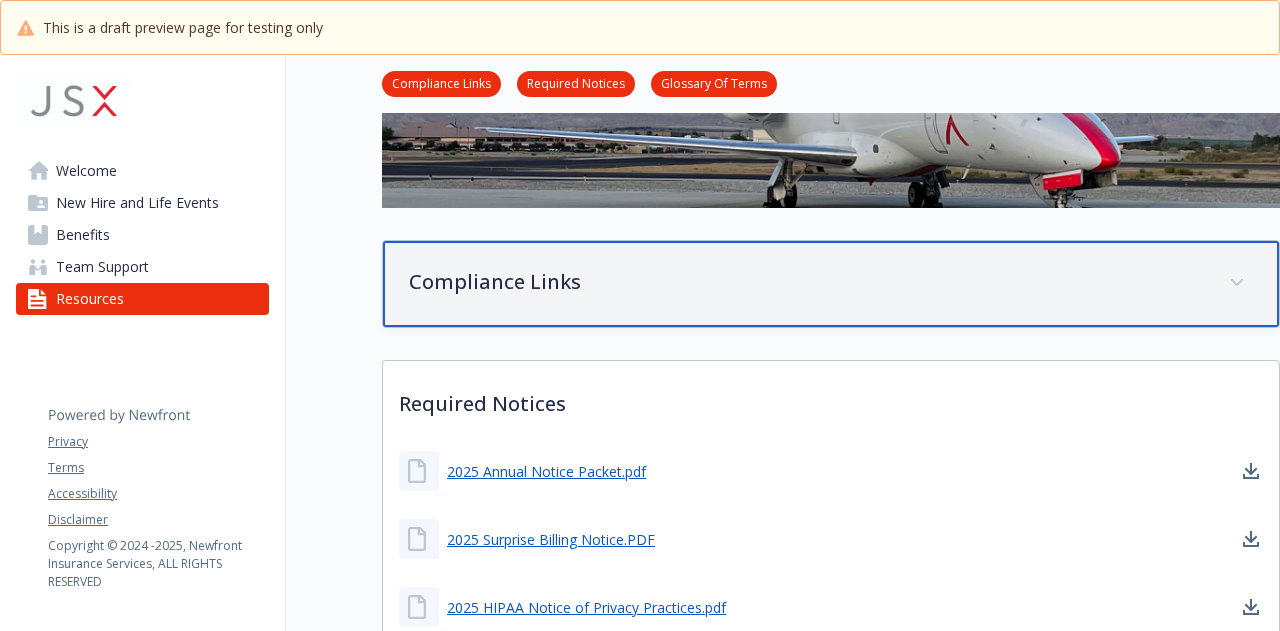 click on "Compliance Links" at bounding box center [807, 282] 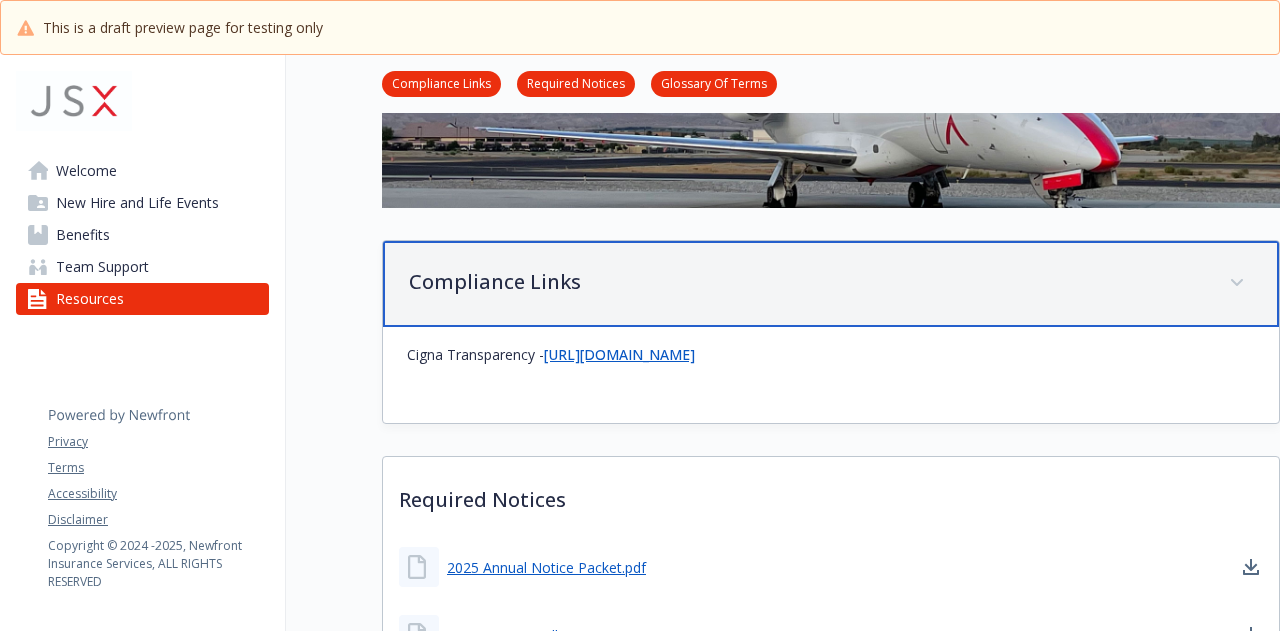 click on "Compliance Links" at bounding box center (807, 282) 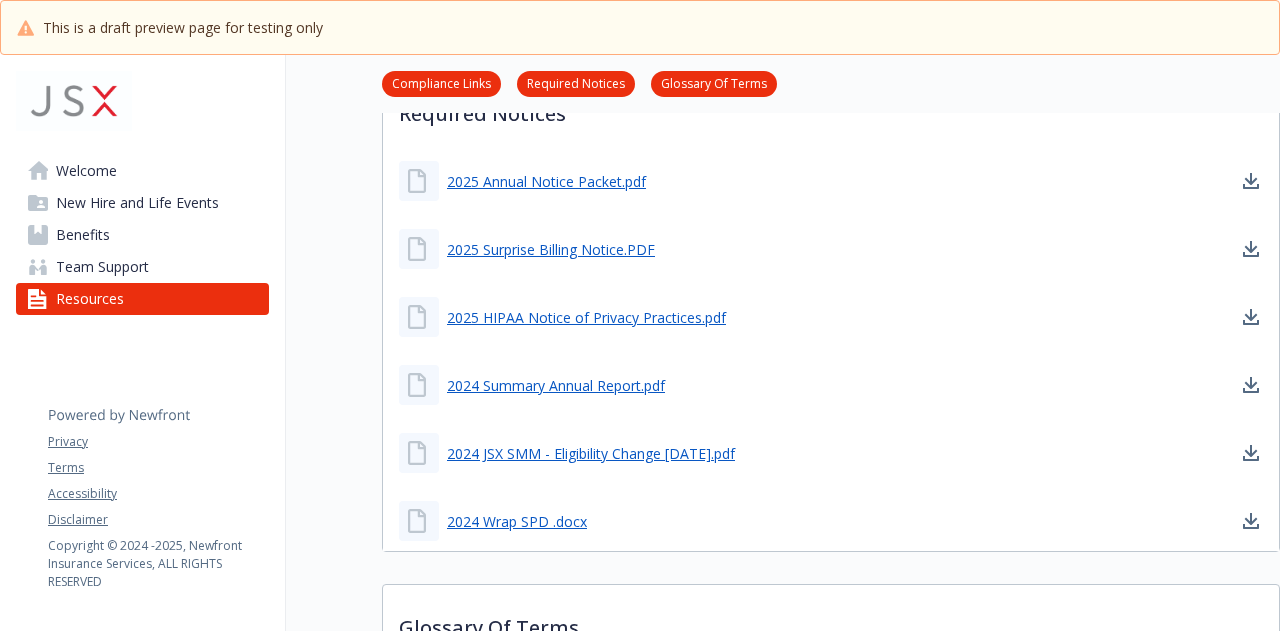 scroll, scrollTop: 500, scrollLeft: 0, axis: vertical 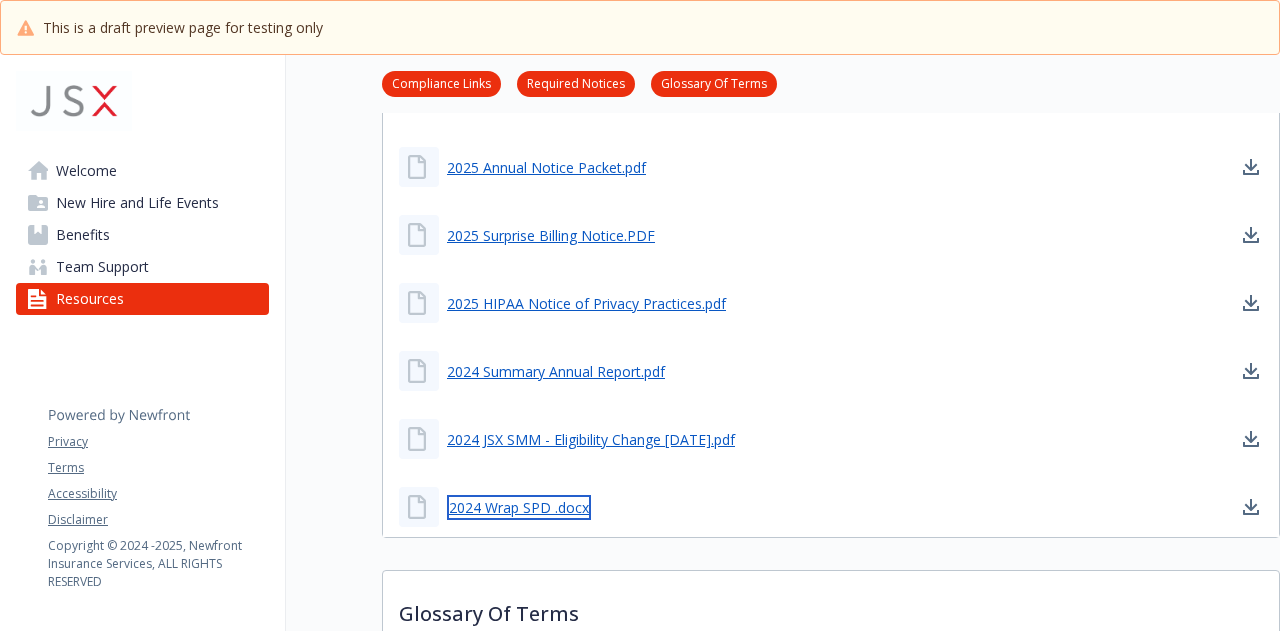 click on "2024 Wrap SPD .docx" at bounding box center (519, 507) 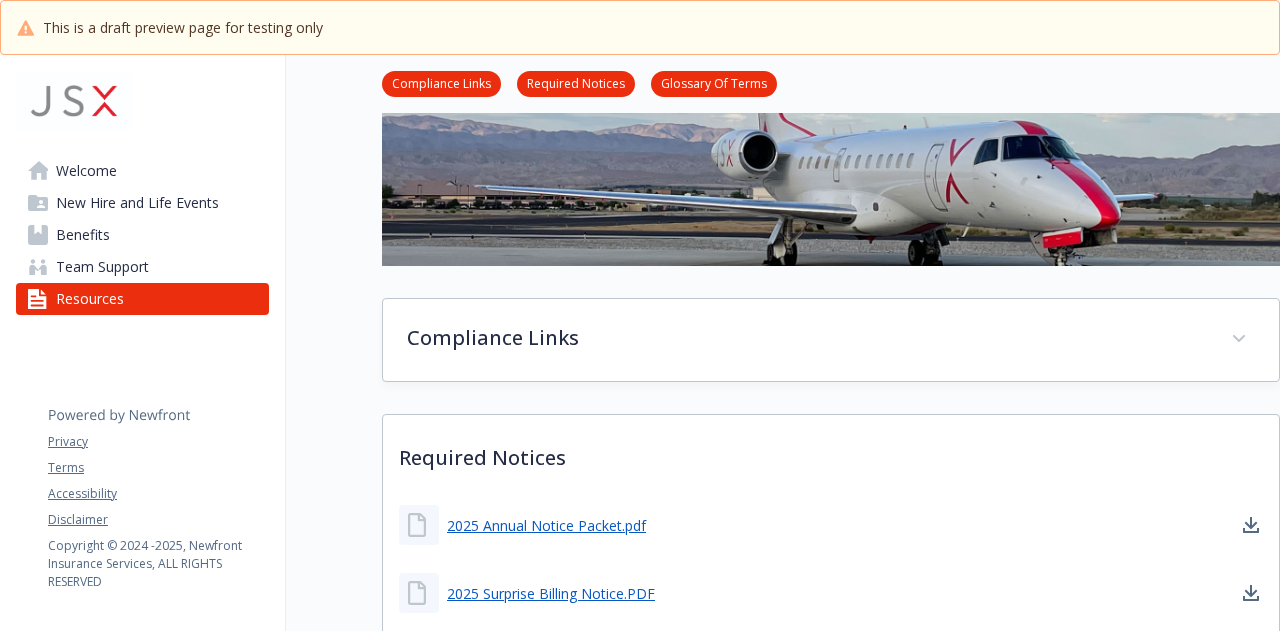 scroll, scrollTop: 100, scrollLeft: 0, axis: vertical 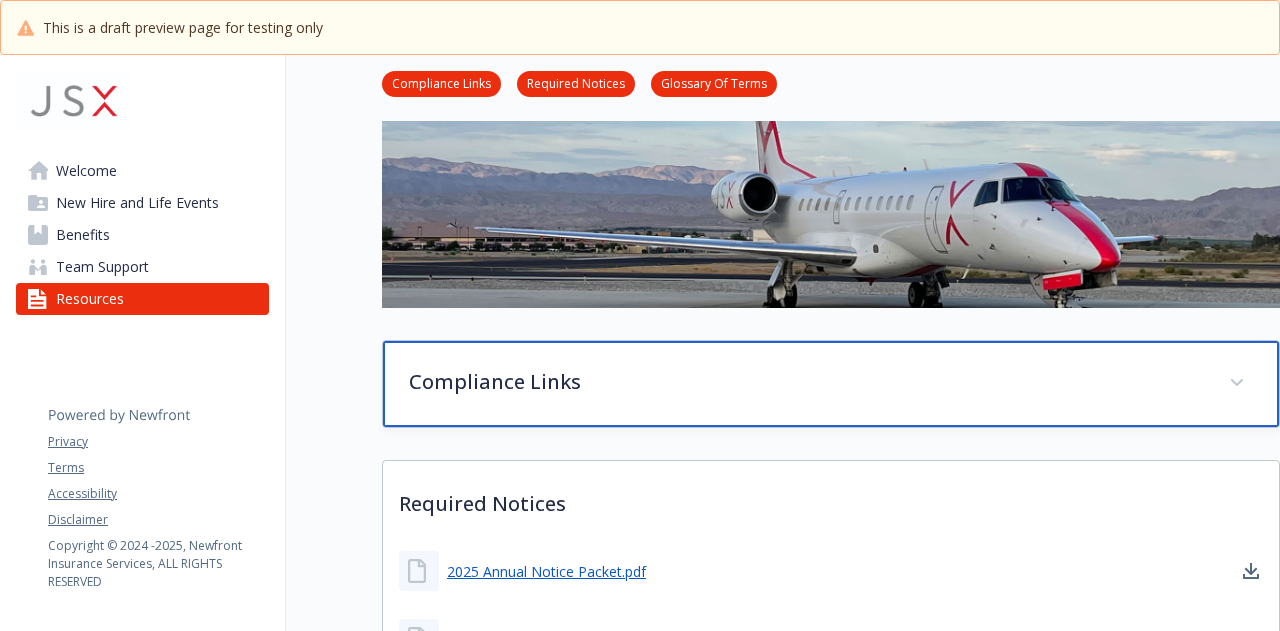 click on "Compliance Links" at bounding box center (831, 384) 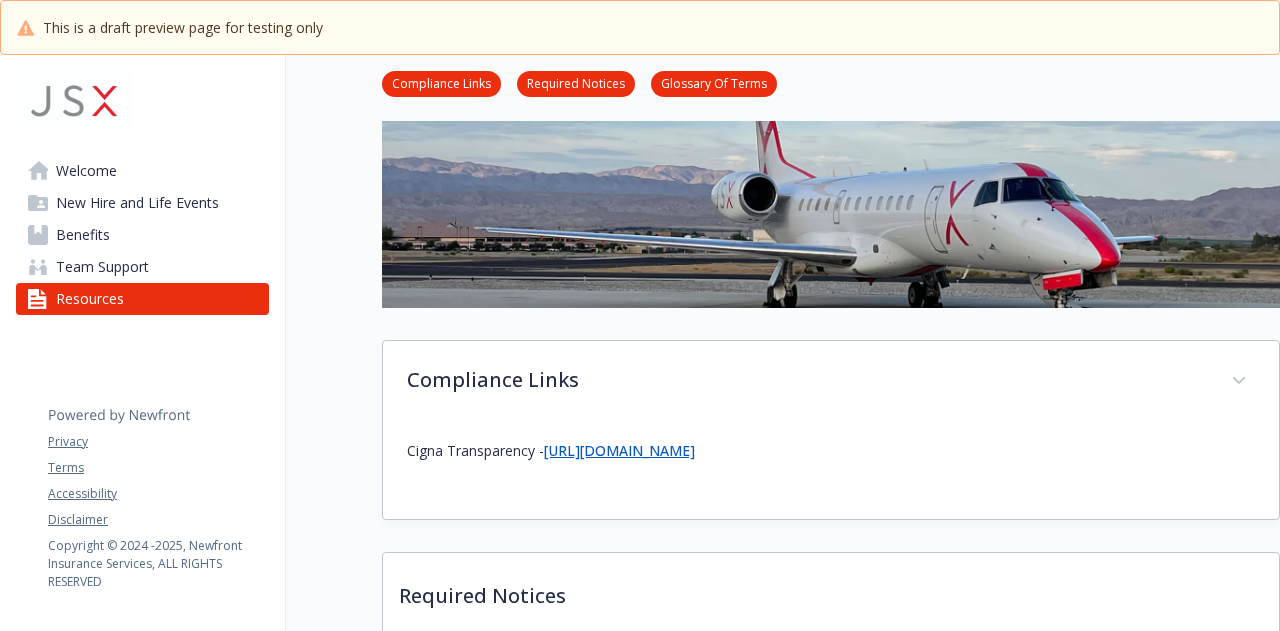 click on "[URL][DOMAIN_NAME]" at bounding box center (619, 450) 